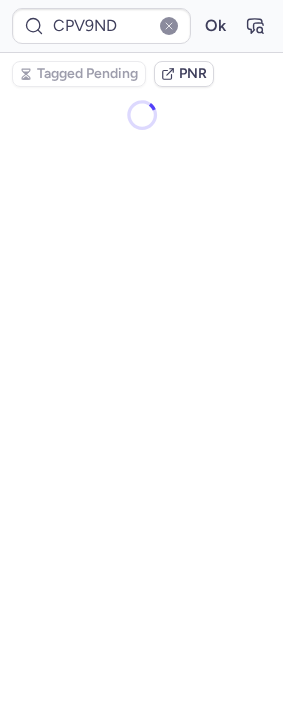 scroll, scrollTop: 0, scrollLeft: 0, axis: both 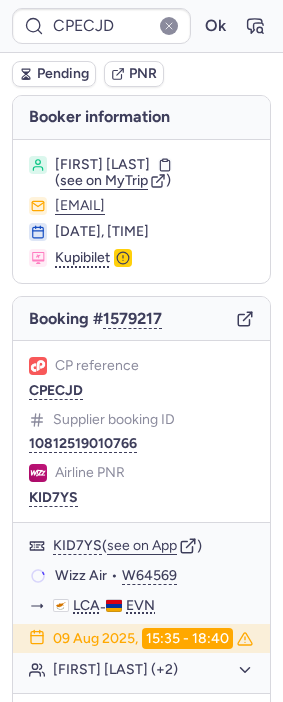 type on "CPCRNN" 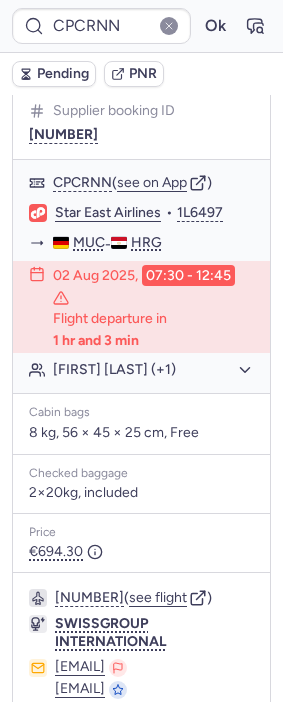scroll, scrollTop: 333, scrollLeft: 0, axis: vertical 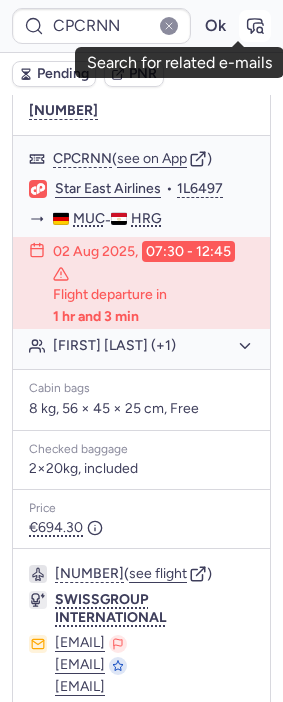 click 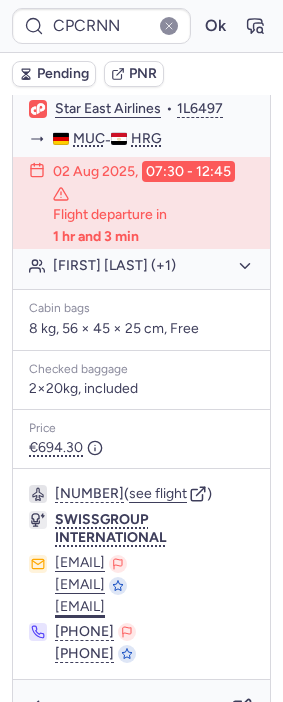scroll, scrollTop: 484, scrollLeft: 0, axis: vertical 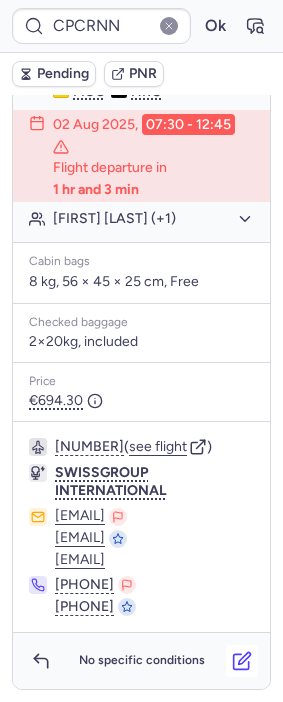 click 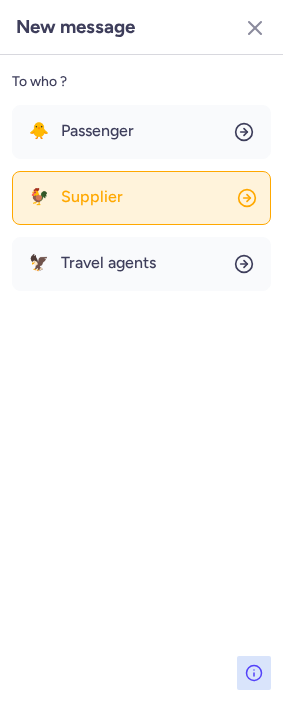 click on "🐓 Supplier" 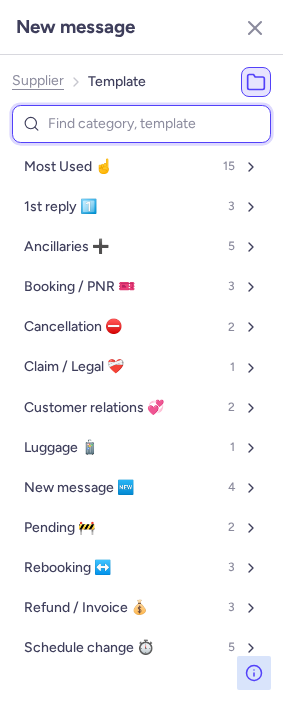 click at bounding box center [141, 124] 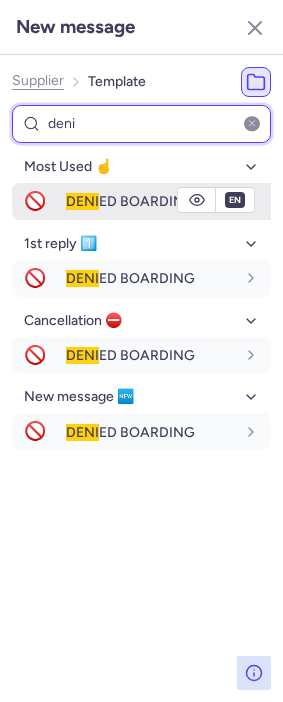 type on "deni" 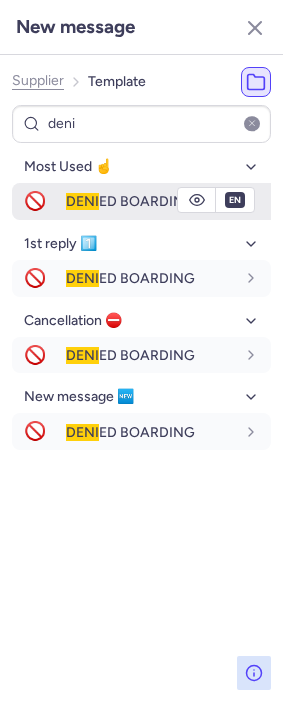 click on "🚫" at bounding box center (35, 201) 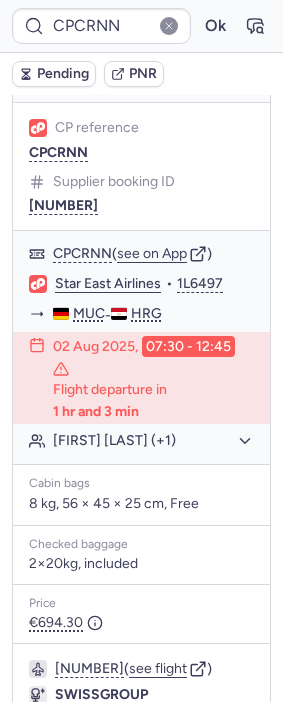 scroll, scrollTop: 151, scrollLeft: 0, axis: vertical 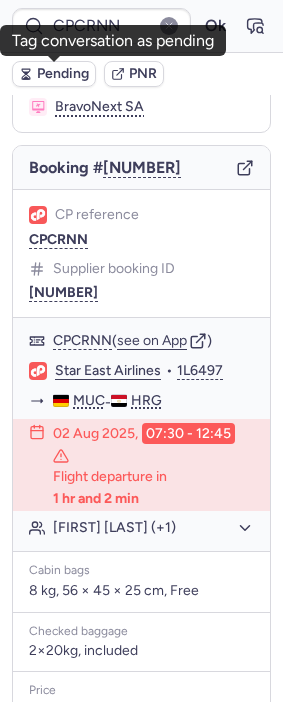 click on "Pending" at bounding box center (63, 74) 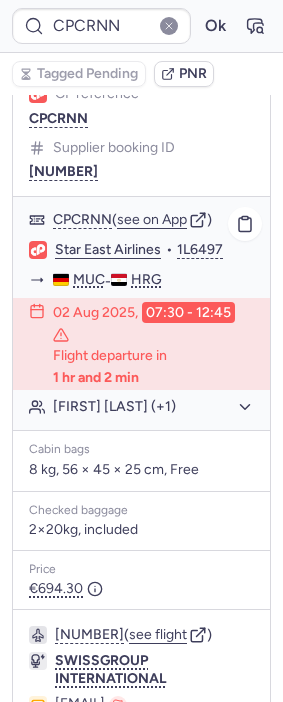 scroll, scrollTop: 484, scrollLeft: 0, axis: vertical 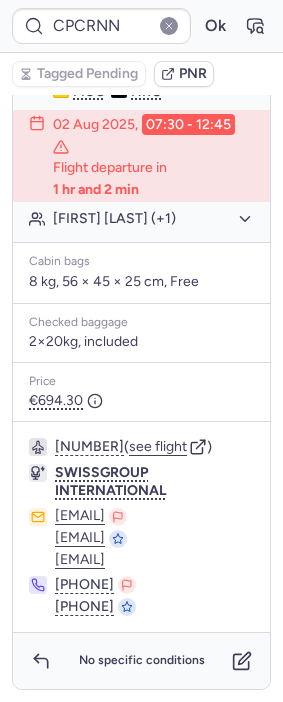 click on "No specific conditions" at bounding box center [141, 661] 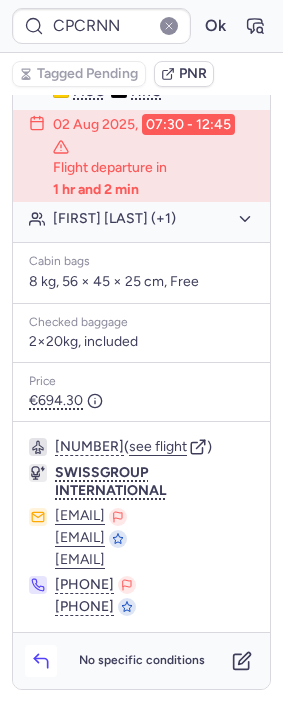 click 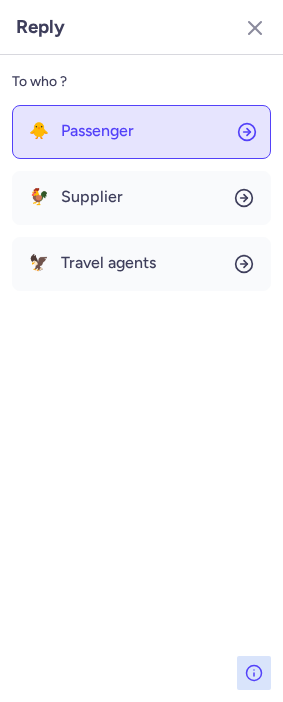 click on "🐥 Passenger" 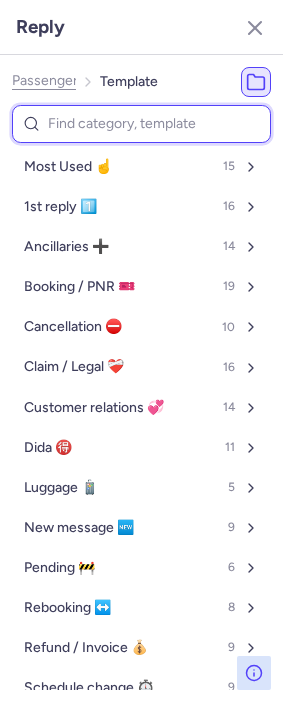 drag, startPoint x: 142, startPoint y: 133, endPoint x: 202, endPoint y: 129, distance: 60.133186 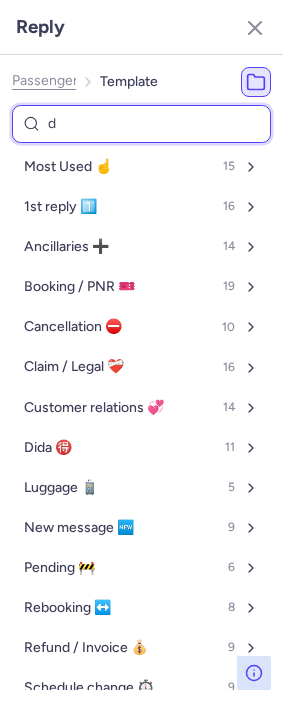 type on "de" 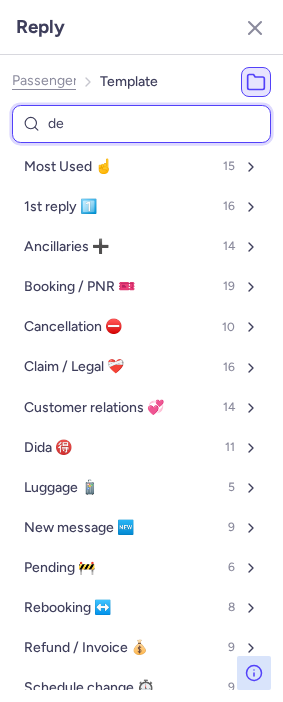 select on "en" 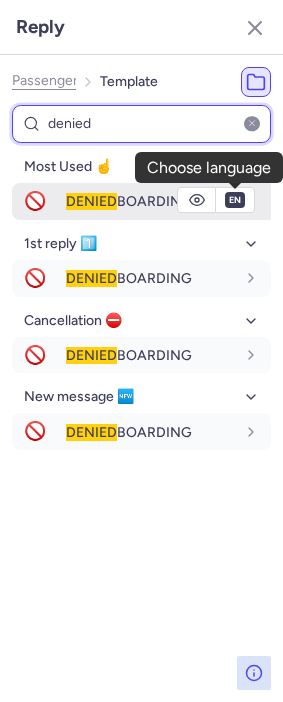 type on "denied" 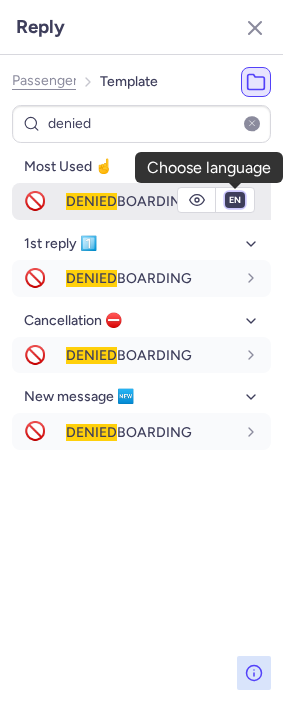 click on "fr en de nl pt es it ru" at bounding box center (235, 200) 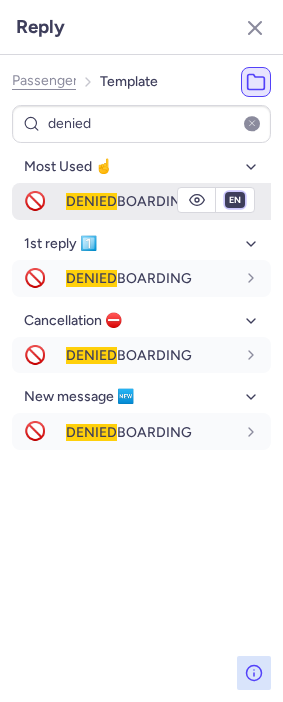 select on "de" 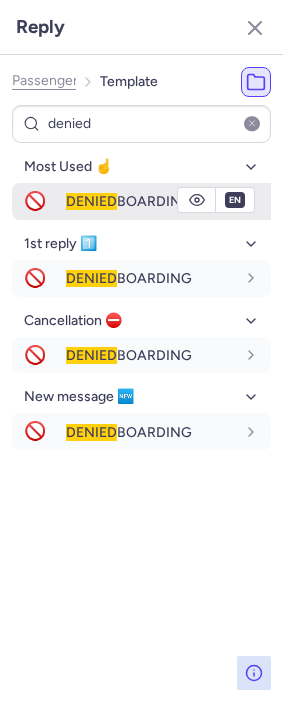 click on "fr en de nl pt es it ru" at bounding box center (235, 200) 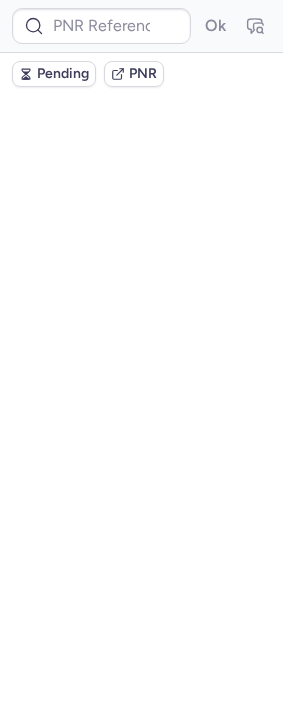scroll, scrollTop: 0, scrollLeft: 0, axis: both 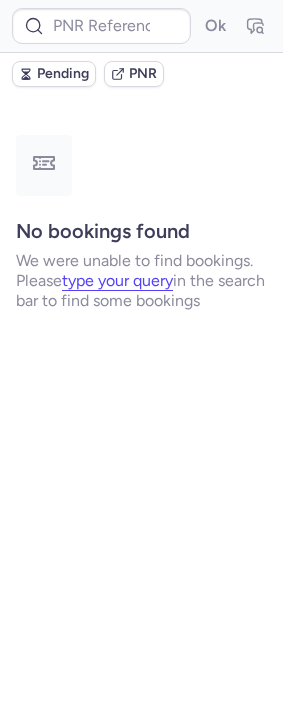 type on "CPECJD" 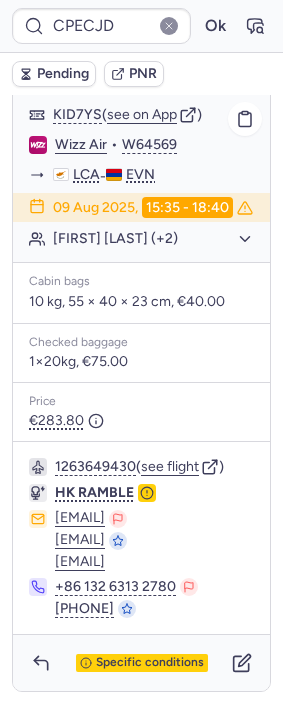 scroll, scrollTop: 444, scrollLeft: 0, axis: vertical 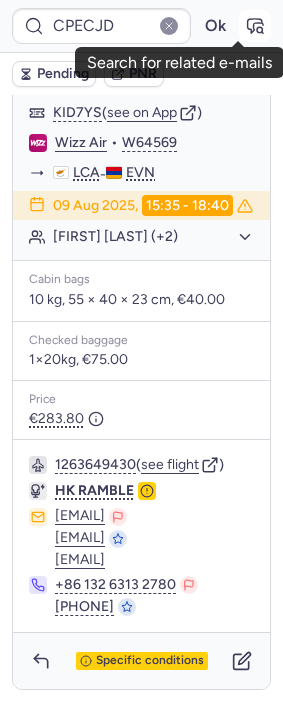 click 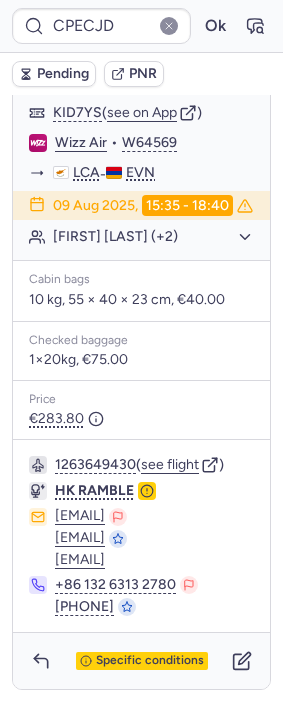 type 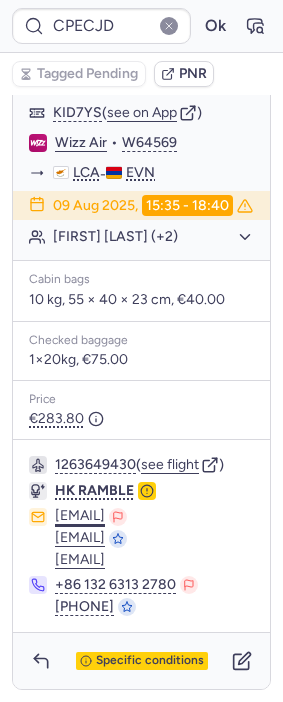 scroll, scrollTop: 517, scrollLeft: 0, axis: vertical 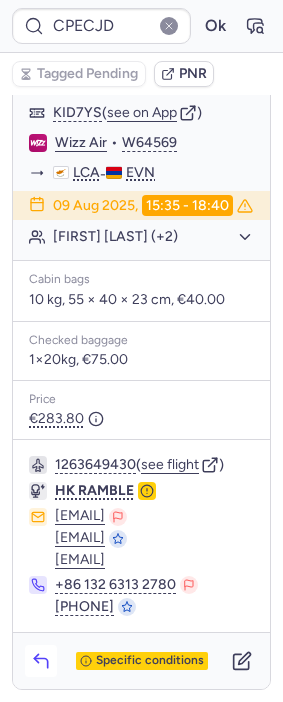 type 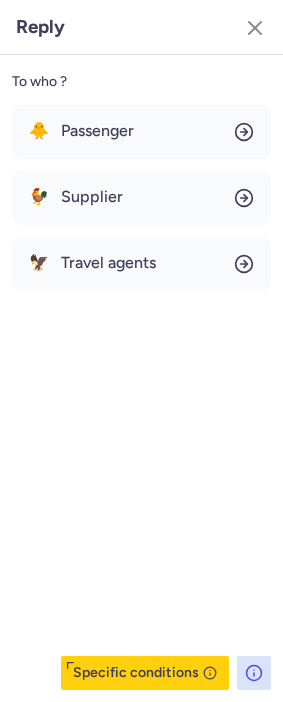 type 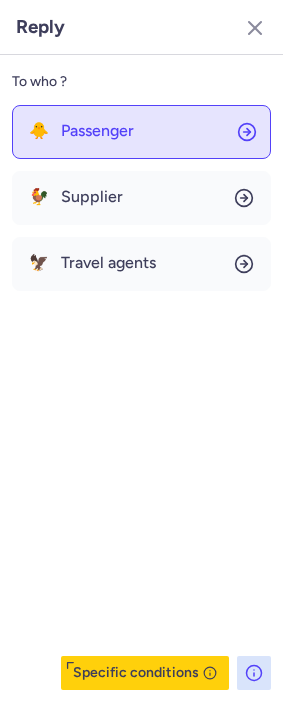 type 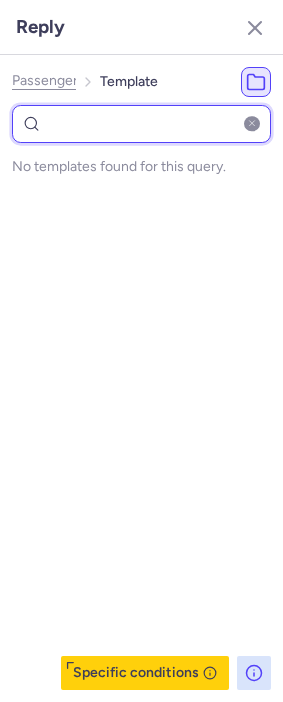 type 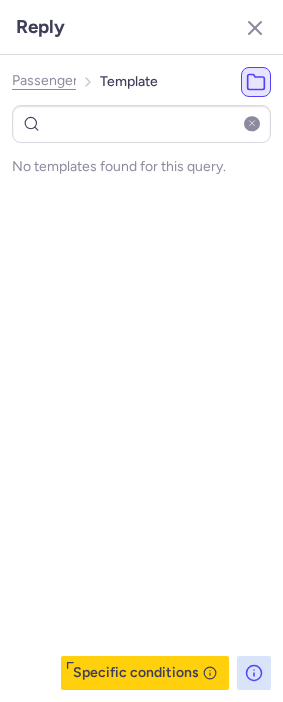 click on "No templates found for this query." at bounding box center (141, 420) 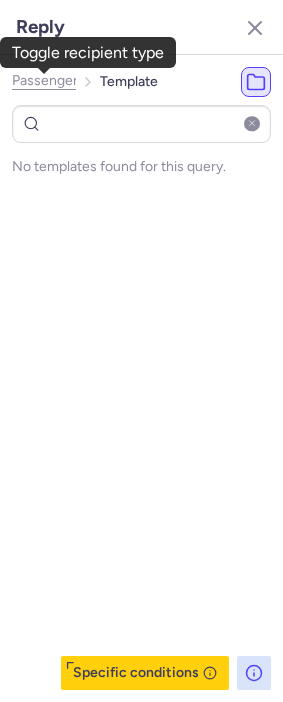 type 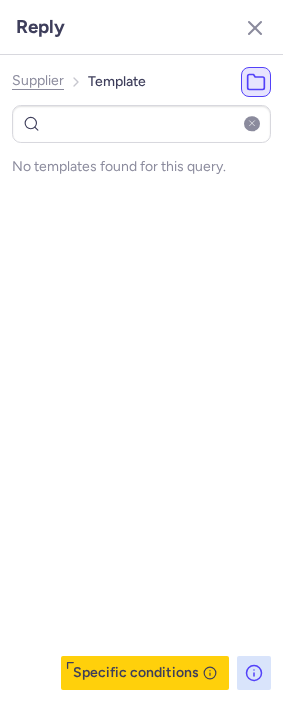 click on "Supplier" 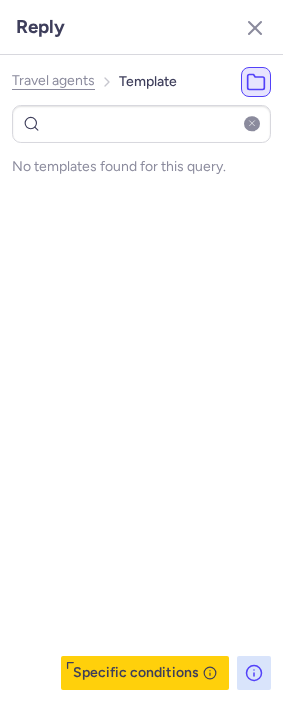 click on "Travel agents" 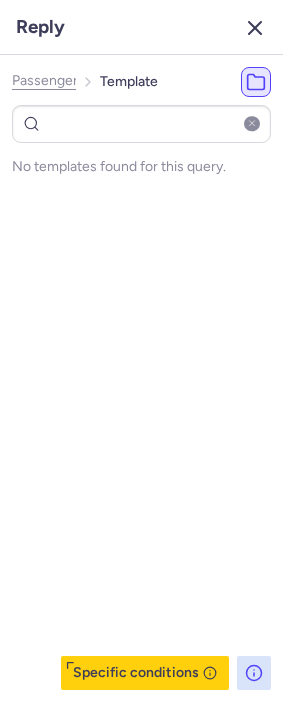 click 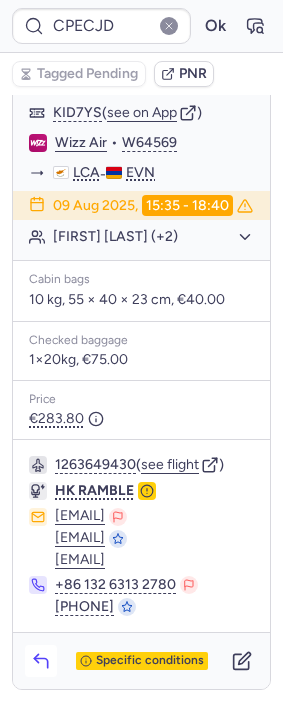 click at bounding box center [41, 661] 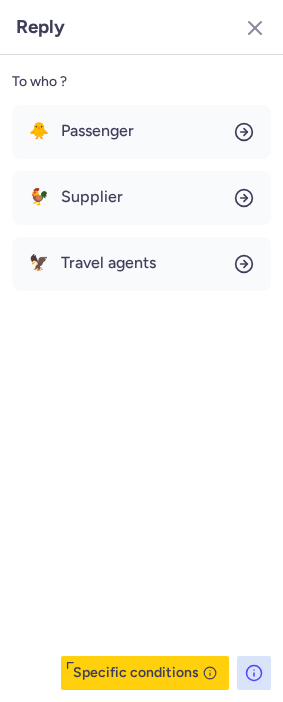 type 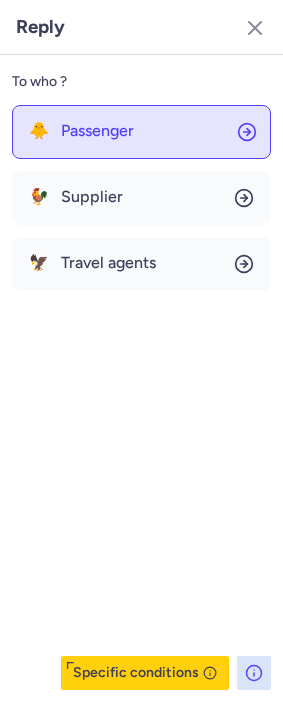 type 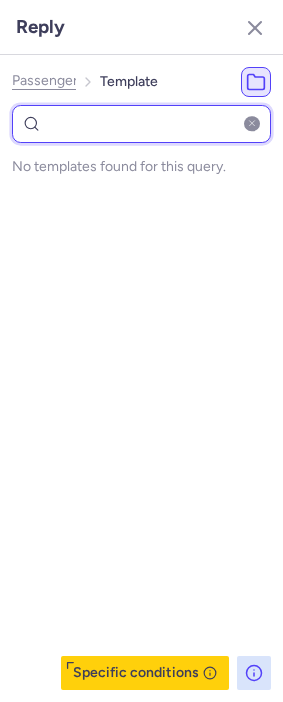 scroll, scrollTop: 0, scrollLeft: 224, axis: horizontal 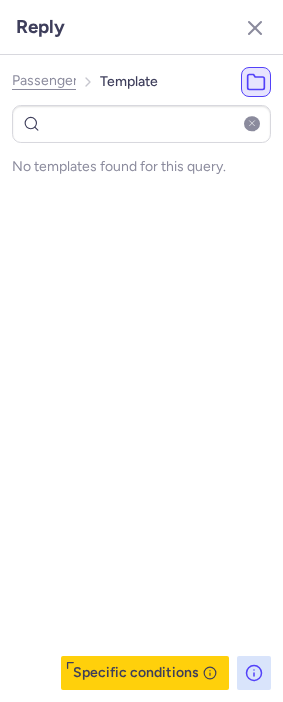 click at bounding box center (252, 124) 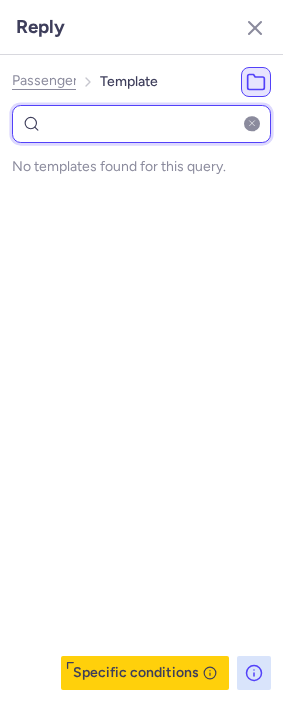 type 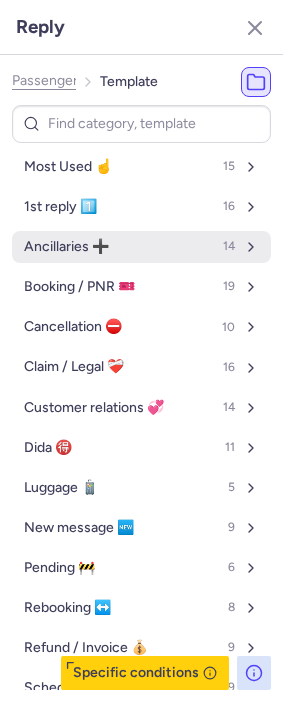click on "Ancillaries ➕ 14" at bounding box center [141, 247] 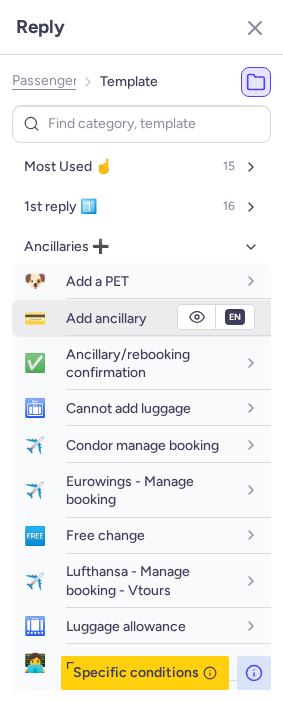 click on "Add ancillary" at bounding box center [106, 318] 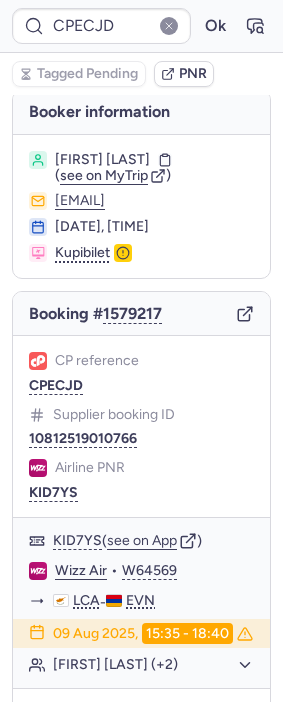 scroll, scrollTop: 0, scrollLeft: 0, axis: both 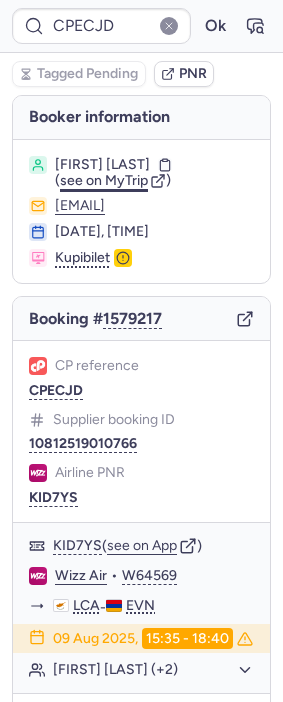 click on "see on MyTrip" at bounding box center (104, 180) 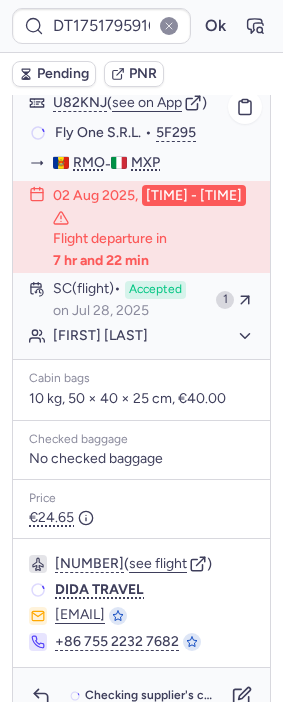scroll, scrollTop: 444, scrollLeft: 0, axis: vertical 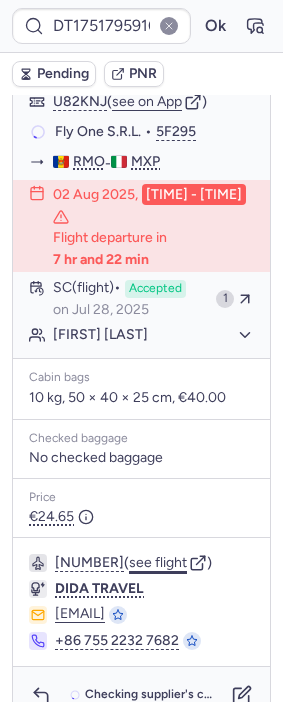 click on "see flight" 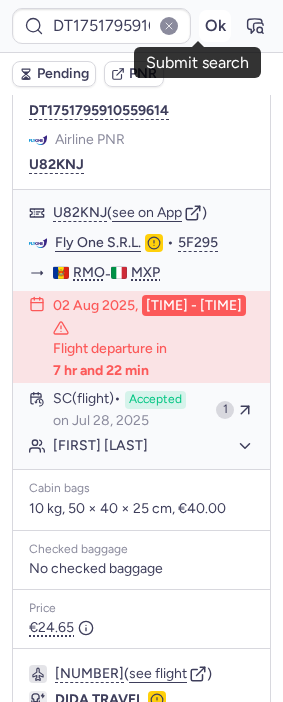 click on "Ok" at bounding box center (215, 26) 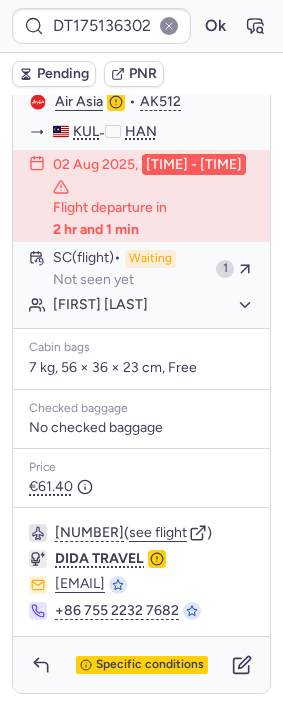 scroll, scrollTop: 476, scrollLeft: 0, axis: vertical 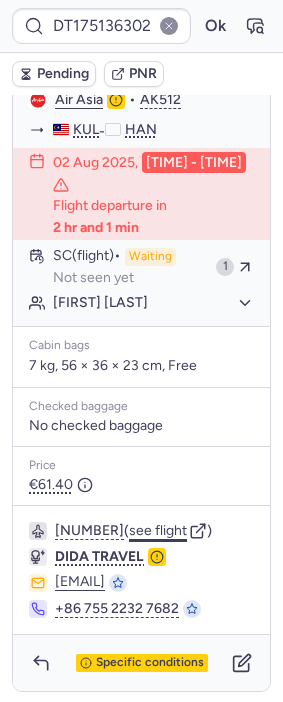 click on "see flight" 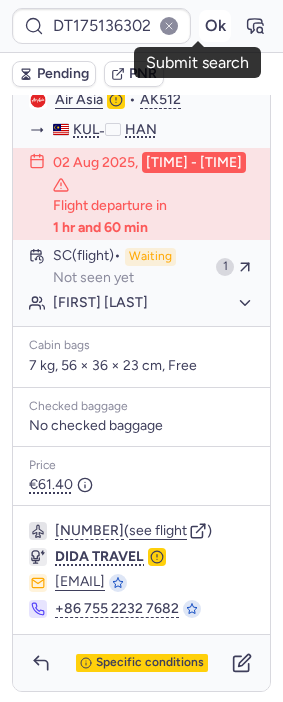 click on "Ok" at bounding box center (215, 26) 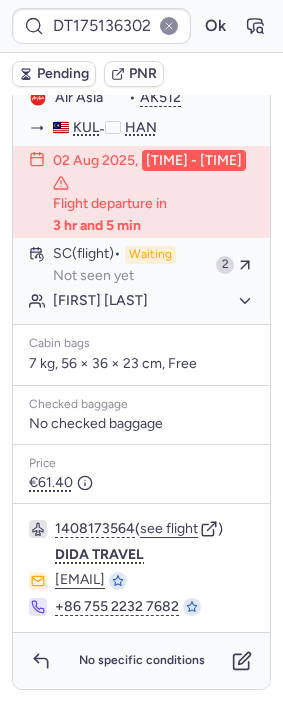 scroll, scrollTop: 476, scrollLeft: 0, axis: vertical 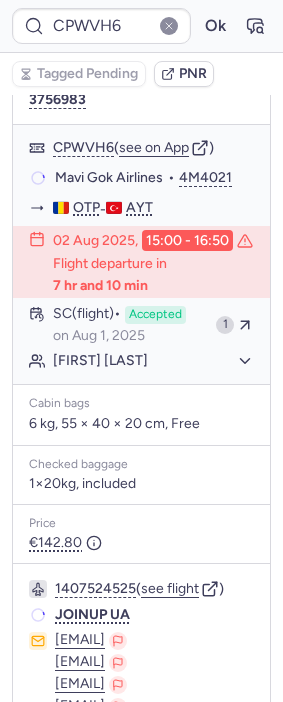type on "CPALLA" 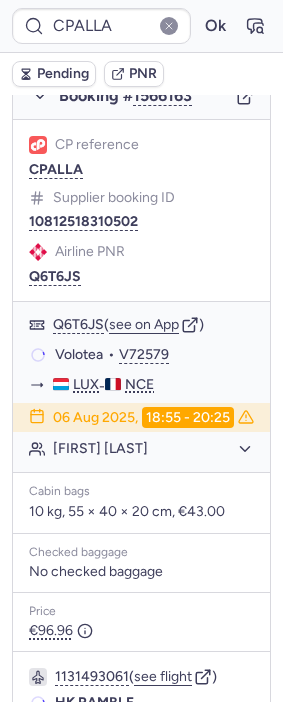 scroll, scrollTop: 344, scrollLeft: 0, axis: vertical 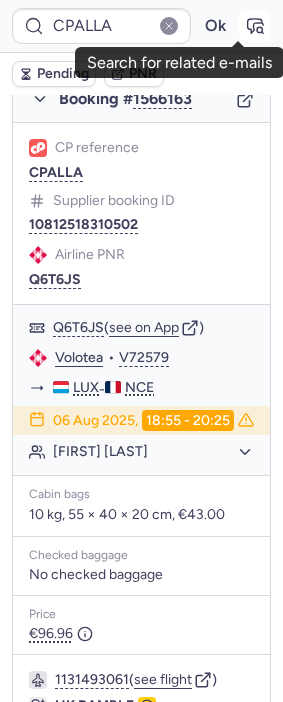 click 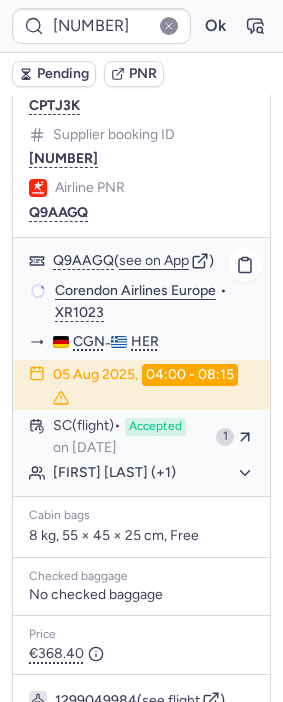 scroll, scrollTop: 555, scrollLeft: 0, axis: vertical 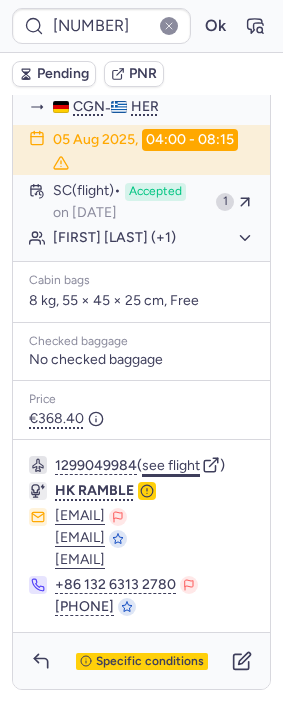 click on "see flight" 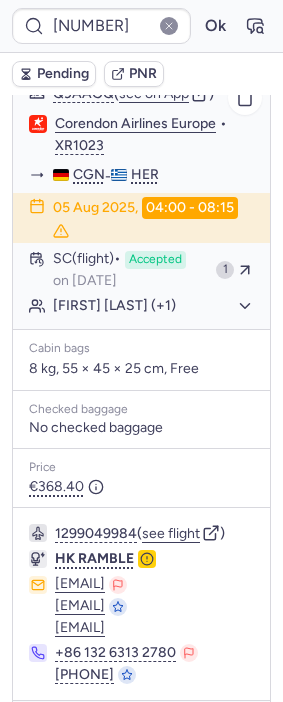 scroll, scrollTop: 444, scrollLeft: 0, axis: vertical 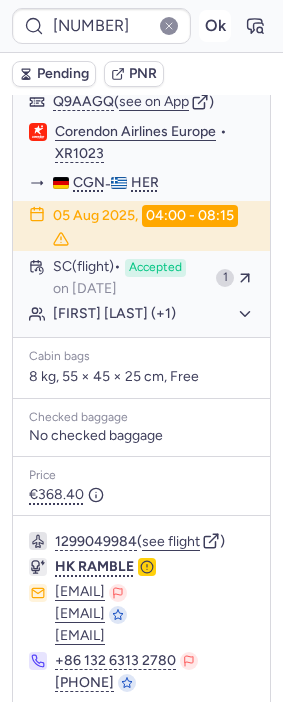 click on "Ok" at bounding box center (215, 26) 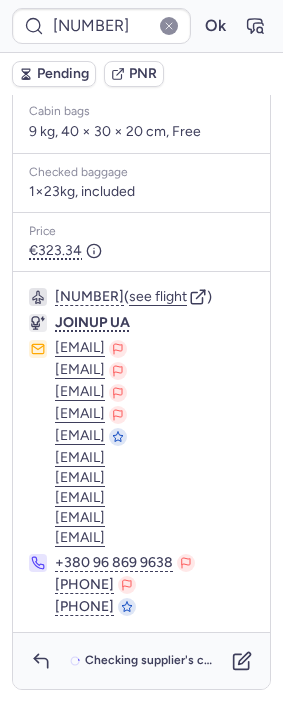 scroll, scrollTop: 624, scrollLeft: 0, axis: vertical 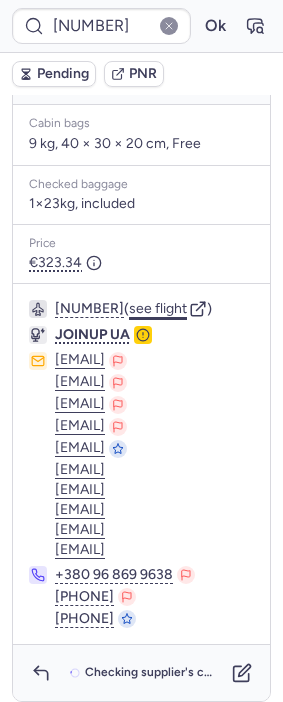click on "see flight" 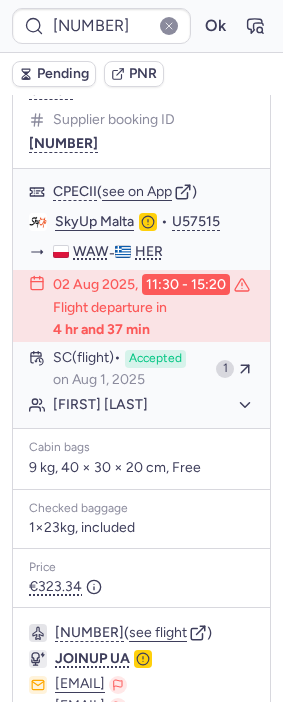 scroll, scrollTop: 290, scrollLeft: 0, axis: vertical 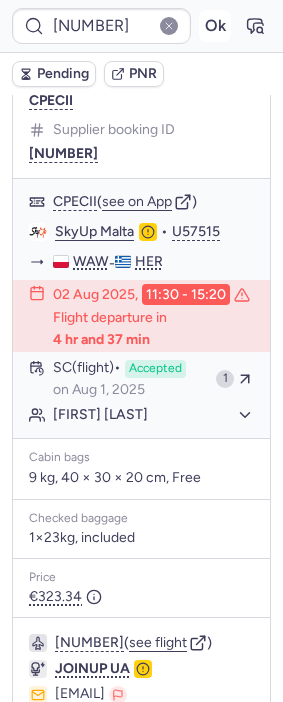 click on "Ok" at bounding box center [215, 26] 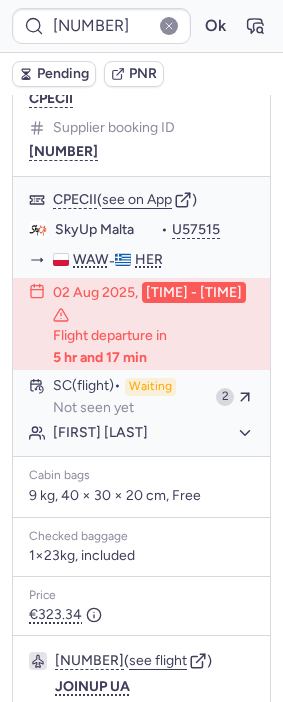 scroll, scrollTop: 290, scrollLeft: 0, axis: vertical 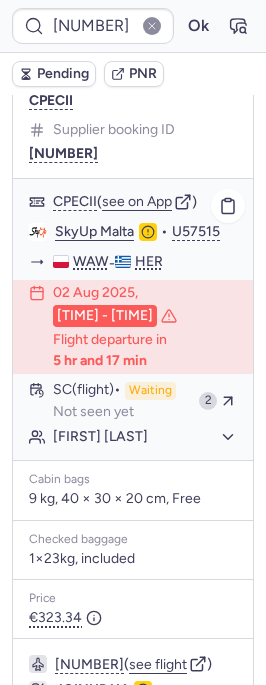 type on "CPALLA" 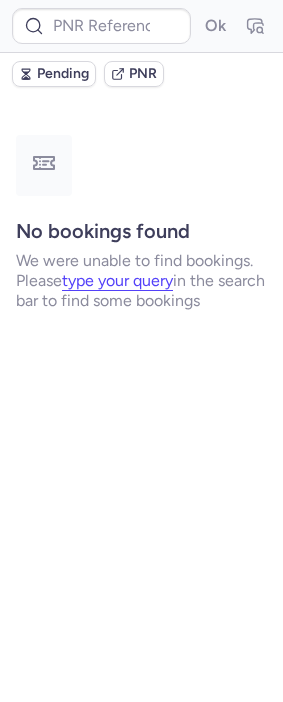 scroll, scrollTop: 0, scrollLeft: 0, axis: both 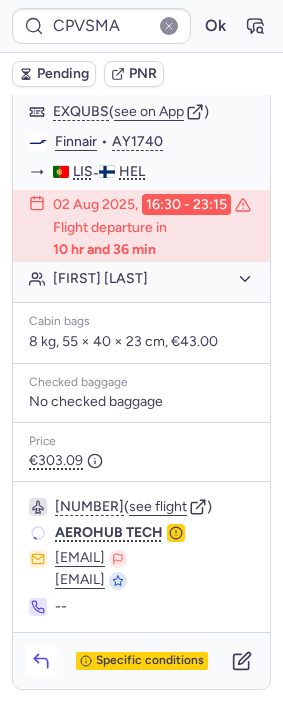 click 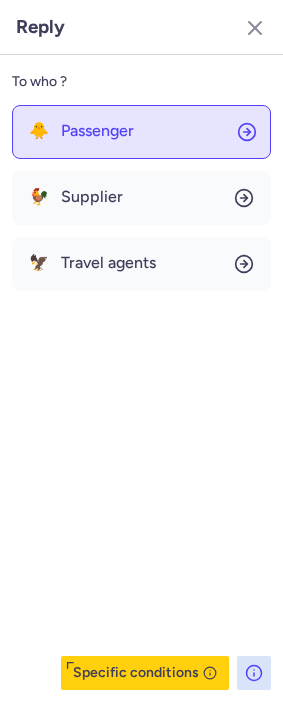 click on "🐥 Passenger" 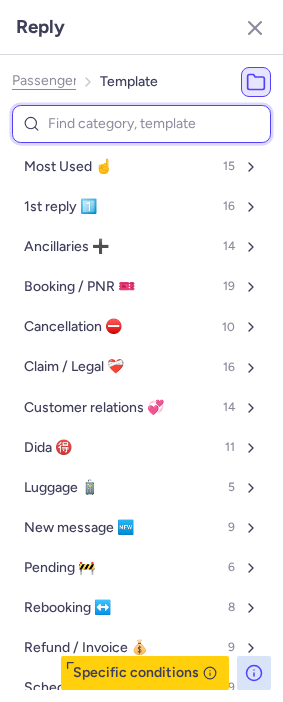 click at bounding box center (141, 124) 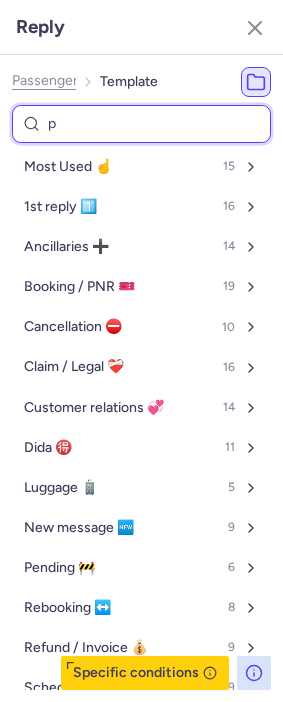 type on "pn" 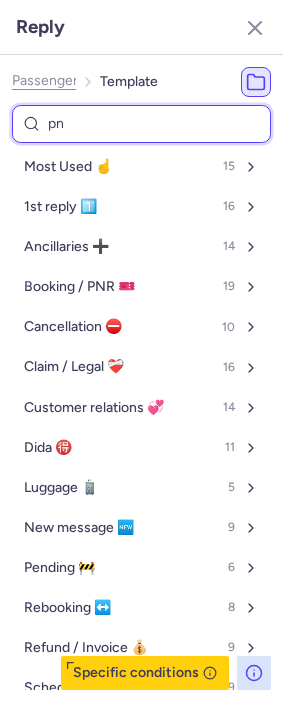 select on "en" 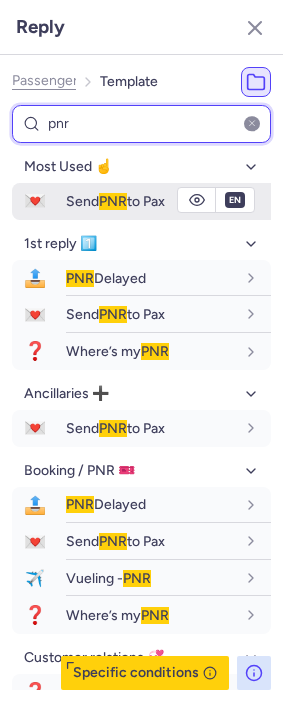 type on "pnr" 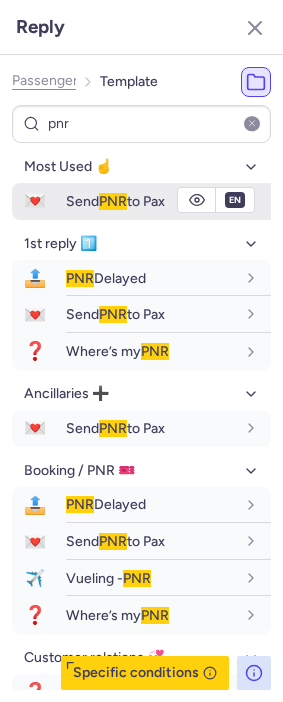 click on "💌 Send  PNR  to Pax" at bounding box center [141, 201] 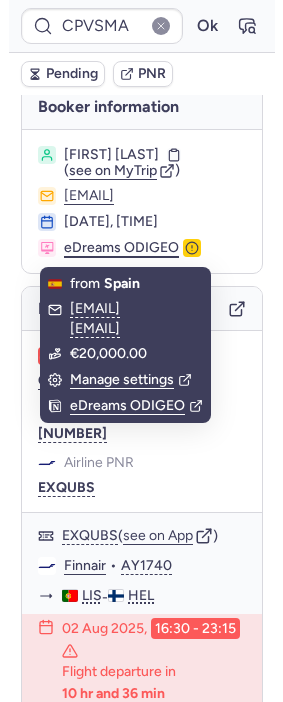 scroll, scrollTop: 8, scrollLeft: 0, axis: vertical 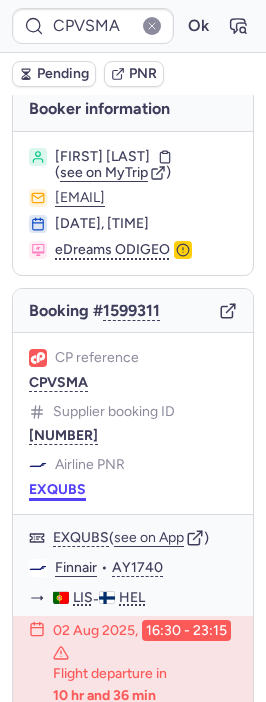 click on "EXQUBS" at bounding box center [57, 490] 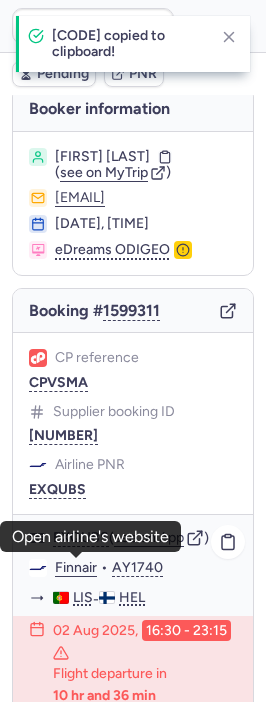 click on "Finnair" 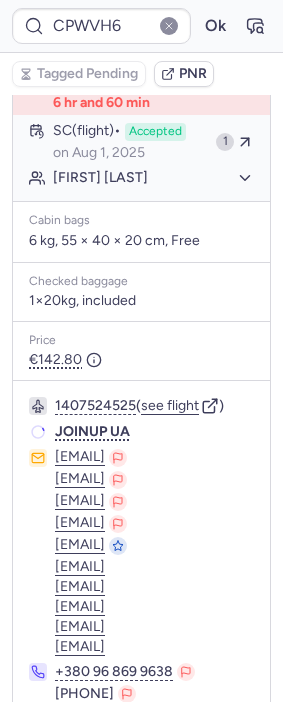 scroll, scrollTop: 523, scrollLeft: 0, axis: vertical 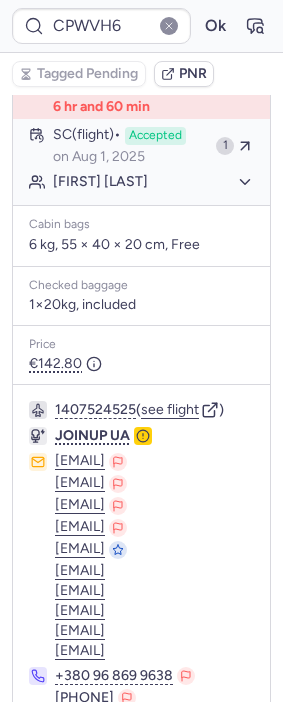 type on "CPMQXY" 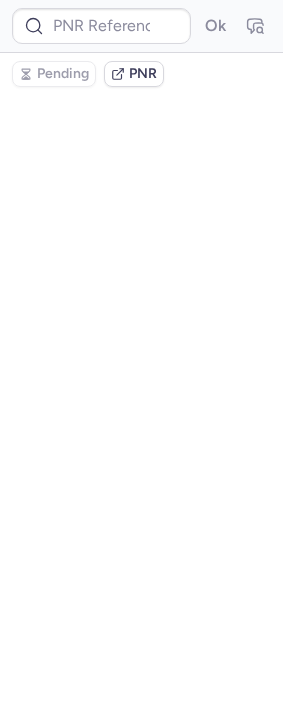 scroll, scrollTop: 376, scrollLeft: 0, axis: vertical 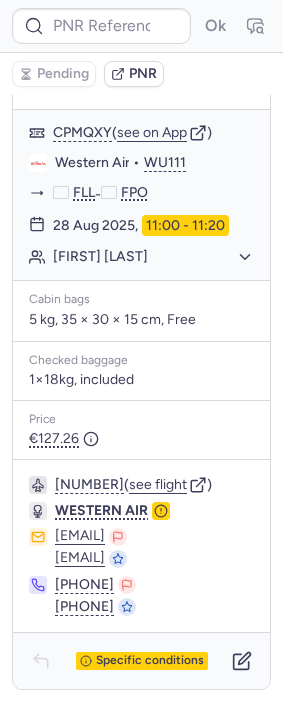 type on "CPPORD" 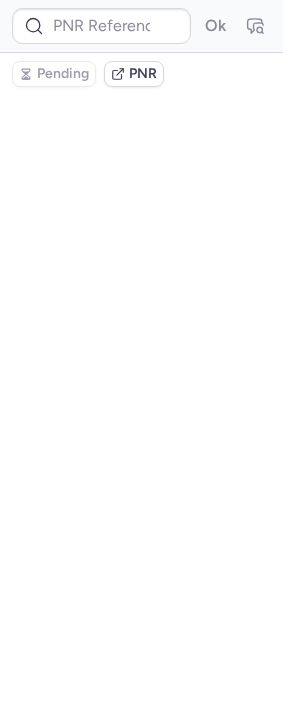 scroll, scrollTop: 0, scrollLeft: 0, axis: both 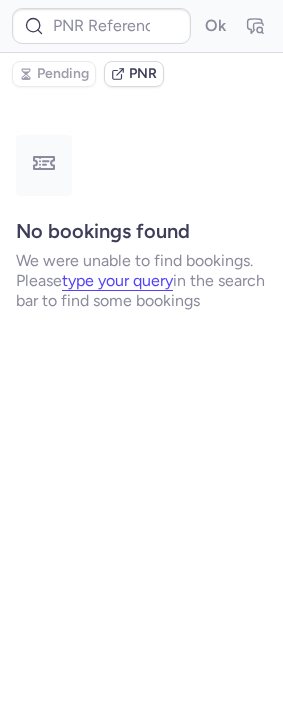 type on "CPWVH6" 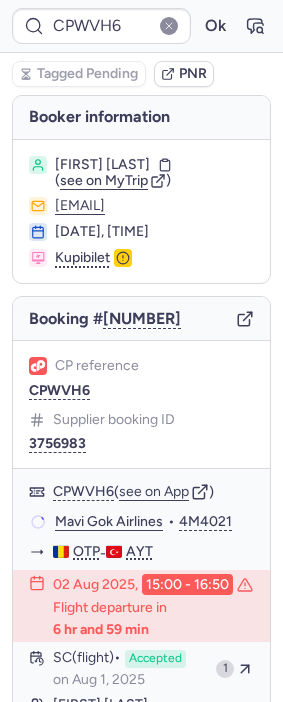 type 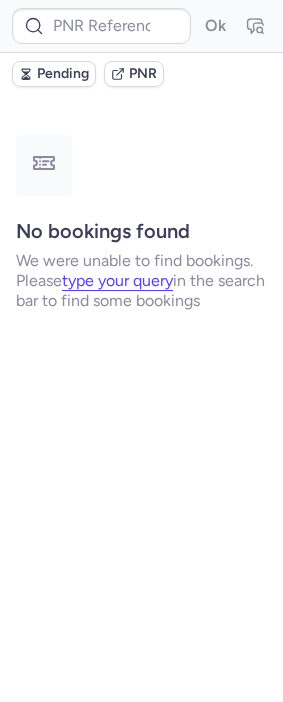 scroll, scrollTop: 0, scrollLeft: 0, axis: both 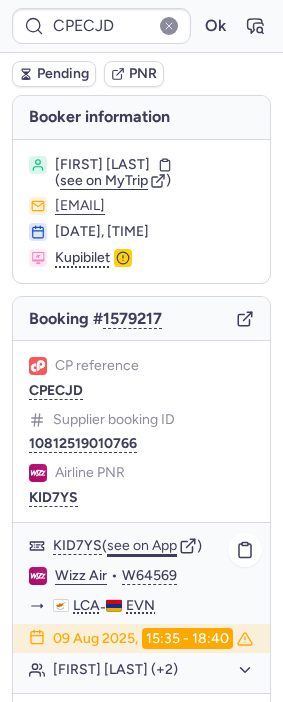 drag, startPoint x: 148, startPoint y: 530, endPoint x: 150, endPoint y: 549, distance: 19.104973 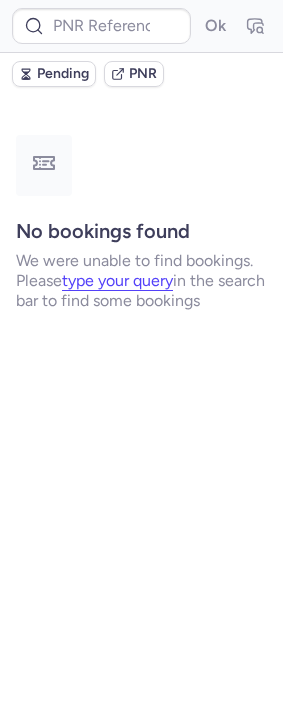 type on "CPCRNN" 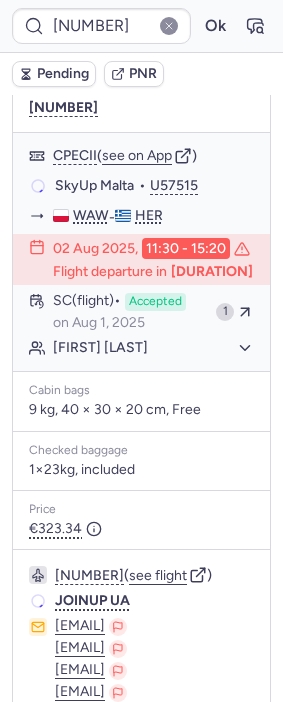 scroll, scrollTop: 333, scrollLeft: 0, axis: vertical 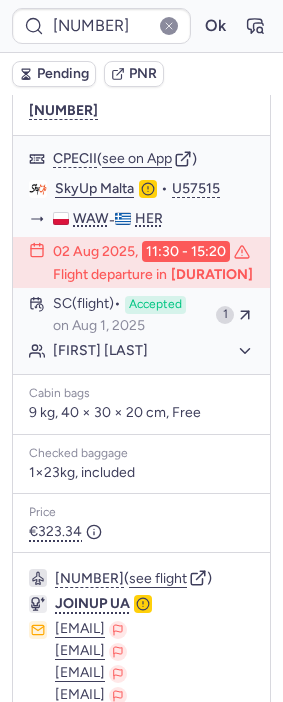 type on "[NUMBER]" 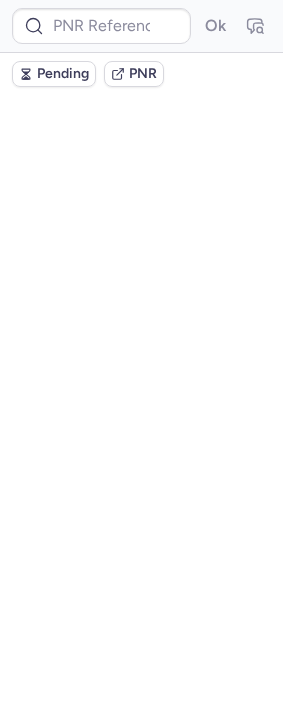 scroll, scrollTop: 0, scrollLeft: 0, axis: both 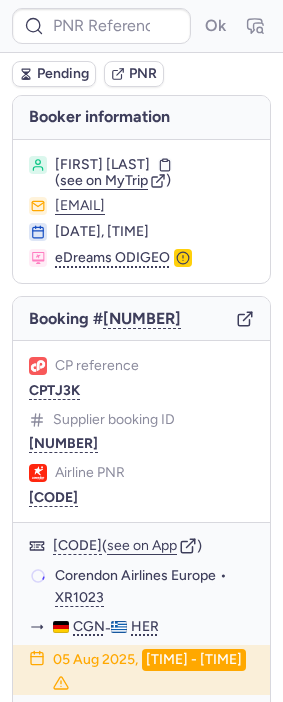 type on "CPALLA" 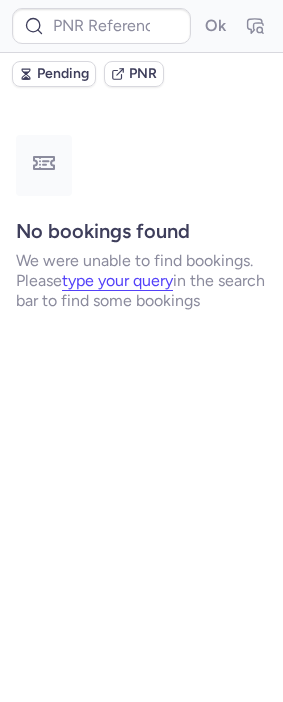 type on "DT1752661974477263" 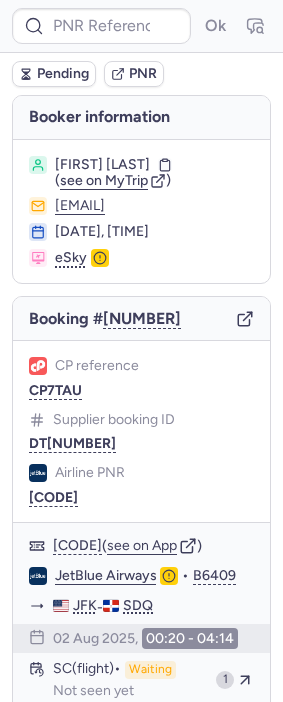 type on "CPV9ND" 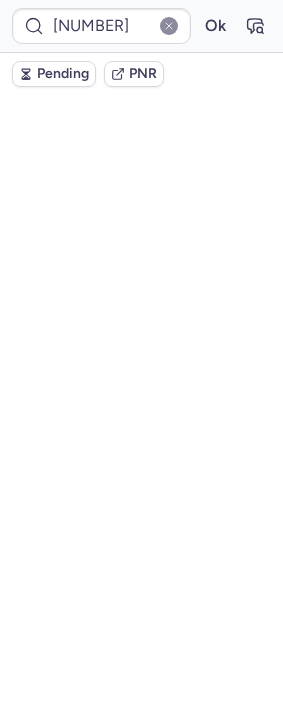 scroll, scrollTop: 0, scrollLeft: 0, axis: both 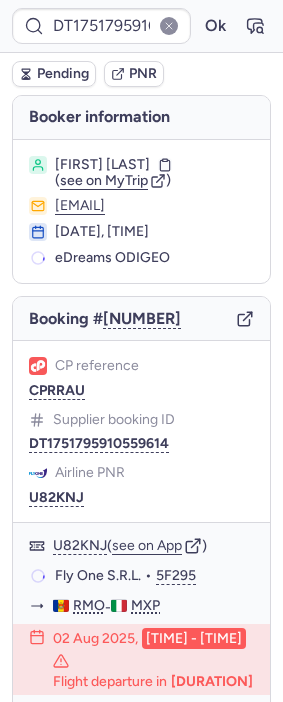 type on "DT1751363024278805" 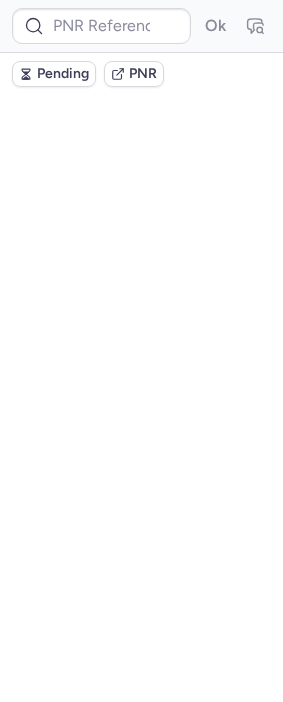 scroll, scrollTop: 0, scrollLeft: 0, axis: both 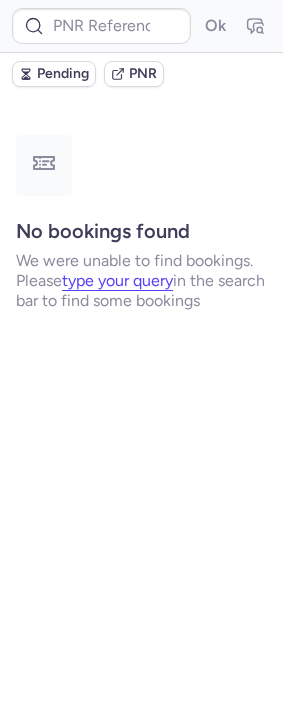 type on "CPWVH6" 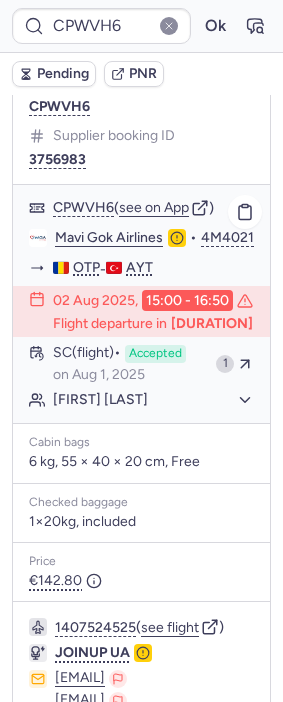 scroll, scrollTop: 333, scrollLeft: 0, axis: vertical 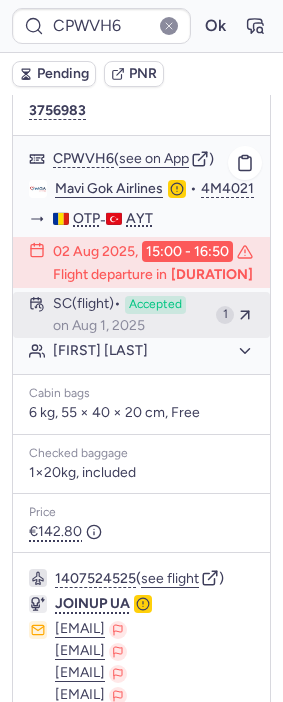 click on "SC   (flight)  Accepted  on Aug 1, 2025" at bounding box center [130, 315] 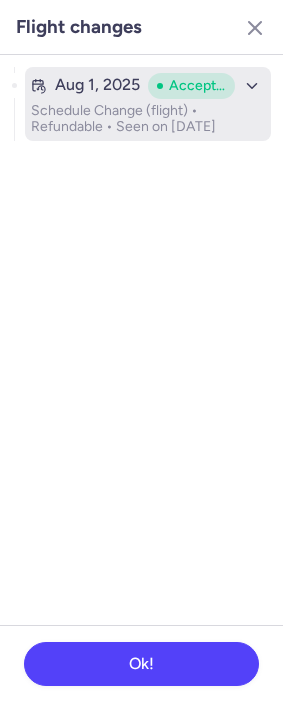 click on "Schedule Change (flight) • Refundable • Seen on Aug 1, 2025" at bounding box center [148, 119] 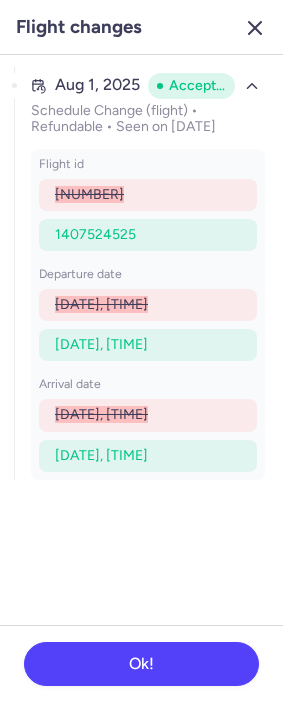 click 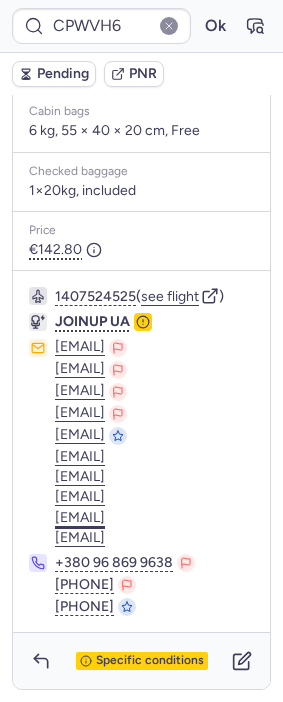 scroll, scrollTop: 756, scrollLeft: 0, axis: vertical 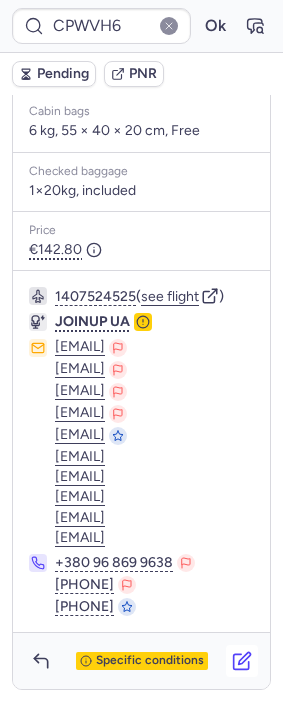 click 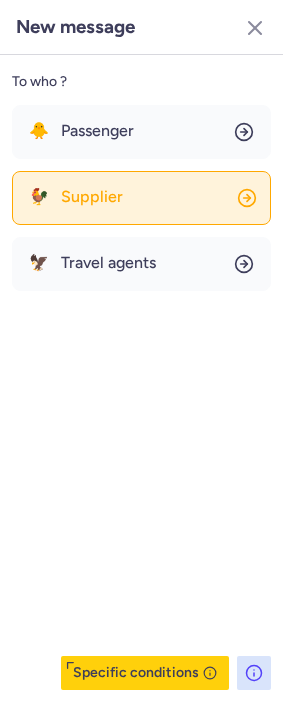 click on "Supplier" at bounding box center (92, 197) 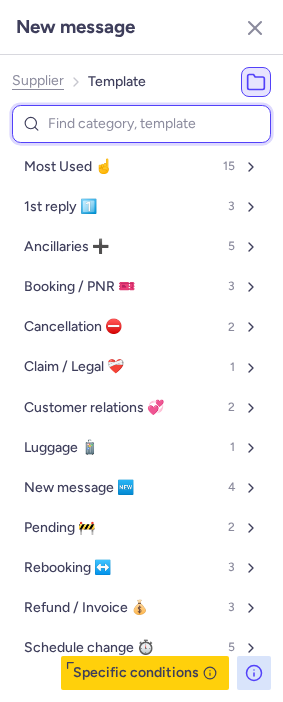 click at bounding box center (141, 124) 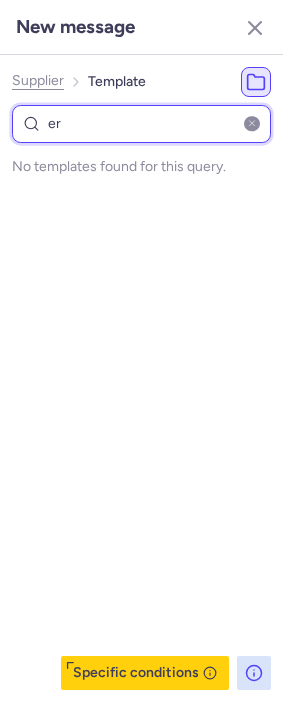 type on "e" 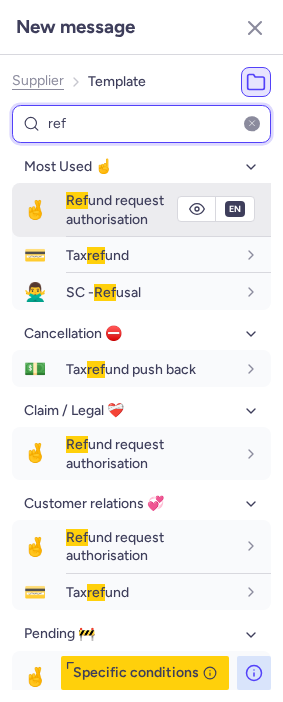 type on "ref" 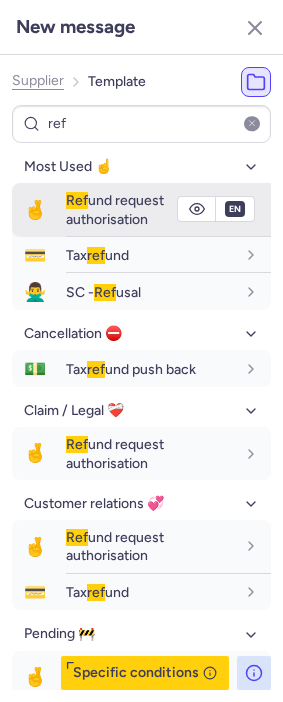 click on "Ref" at bounding box center [77, 200] 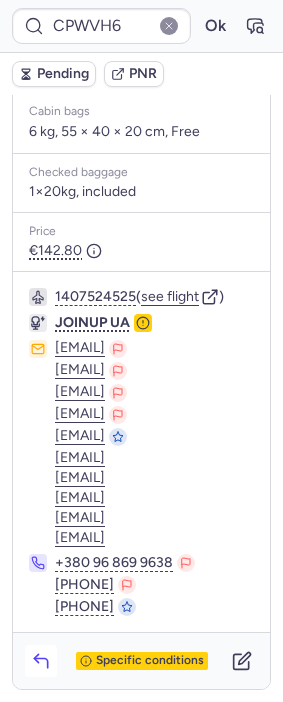 click 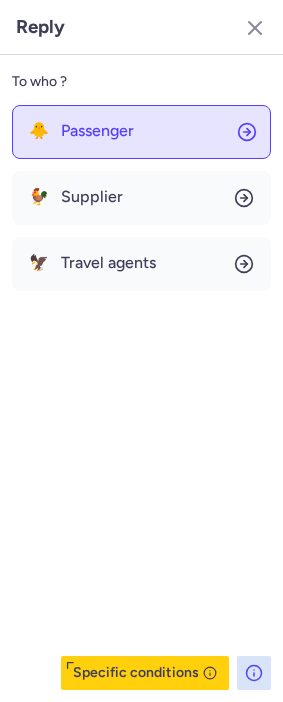 click on "🐥 Passenger" 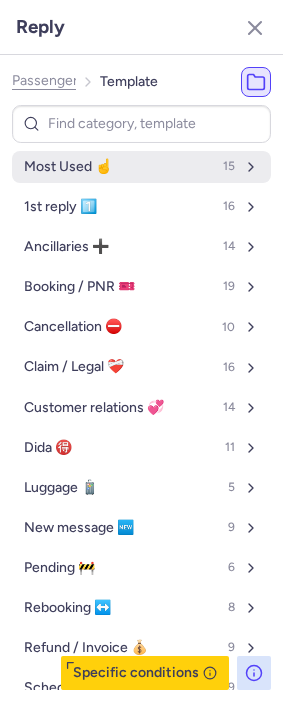 click on "Most Used ☝️ 15" at bounding box center [141, 167] 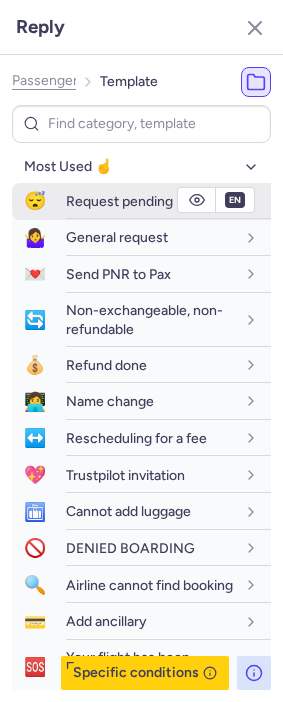 click on "Request pending" at bounding box center [119, 201] 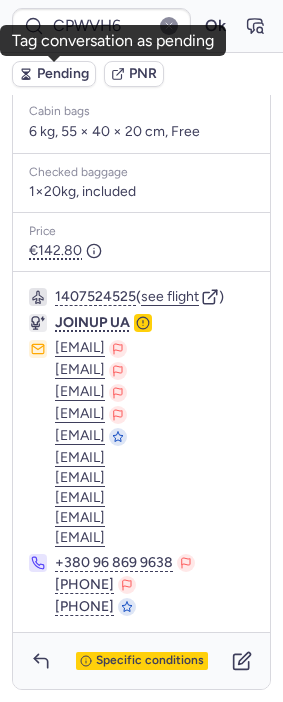 click on "Pending" at bounding box center [63, 74] 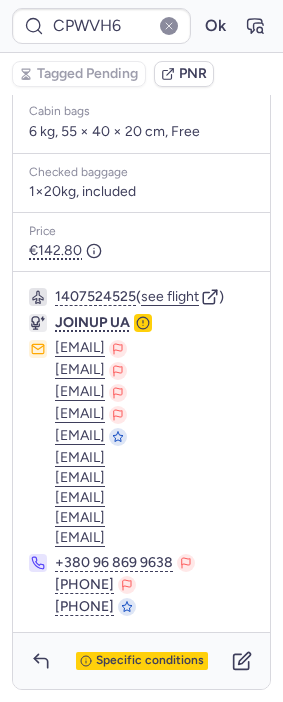 type on "[NUMBER]" 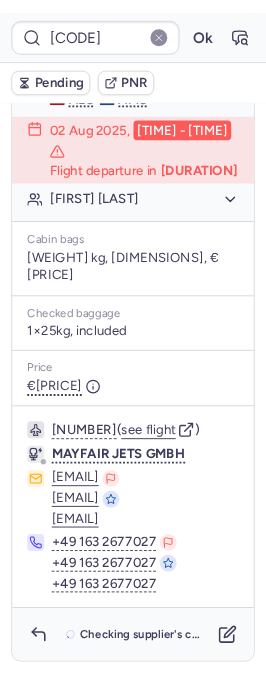 scroll, scrollTop: 508, scrollLeft: 0, axis: vertical 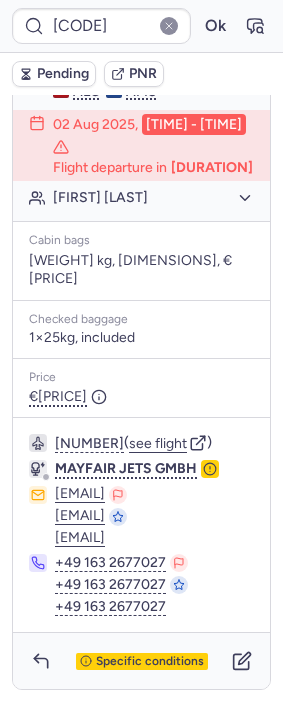 click on "Specific conditions" at bounding box center (150, 662) 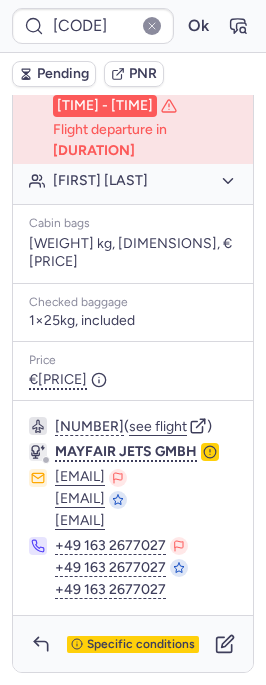 scroll, scrollTop: 96, scrollLeft: 0, axis: vertical 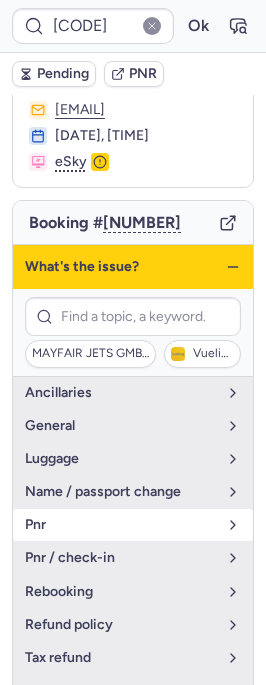 click on "pnr" at bounding box center [133, 525] 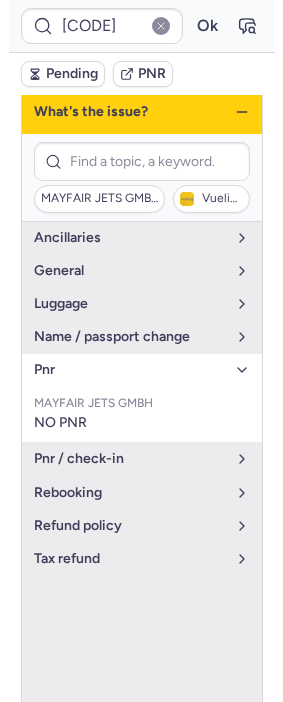 scroll, scrollTop: 292, scrollLeft: 0, axis: vertical 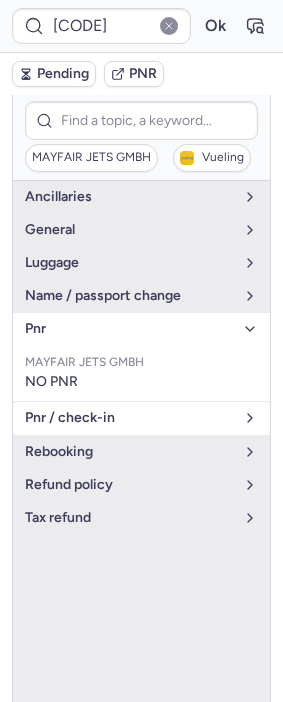 click on "pnr / check-in" at bounding box center [129, 418] 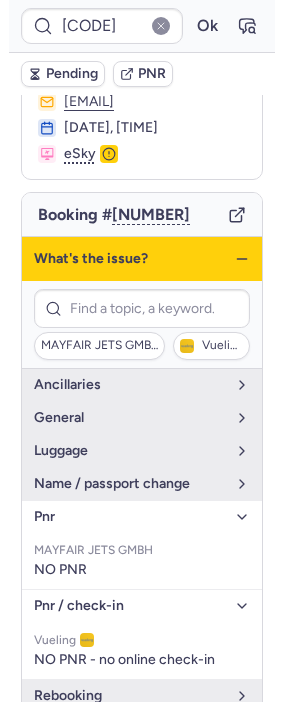 scroll, scrollTop: 70, scrollLeft: 0, axis: vertical 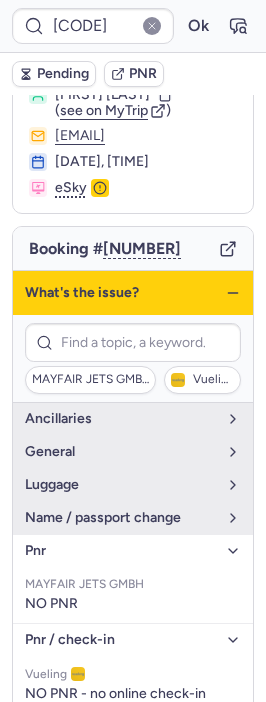 click 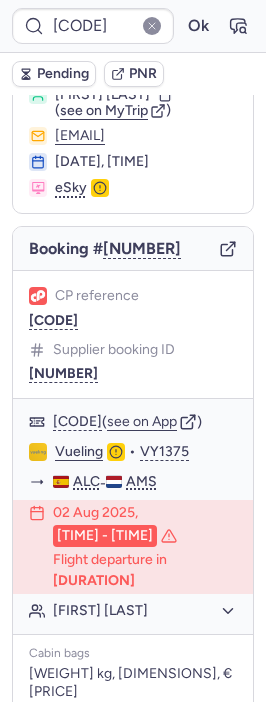 type on "CPCRNN" 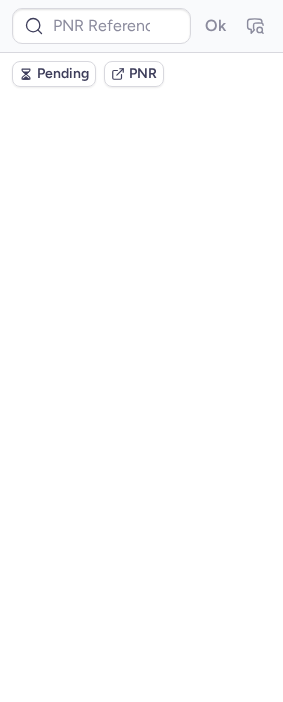 scroll, scrollTop: 0, scrollLeft: 0, axis: both 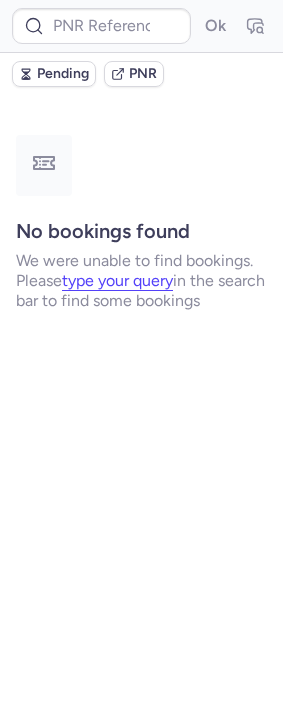 type on "DT1752661974477263" 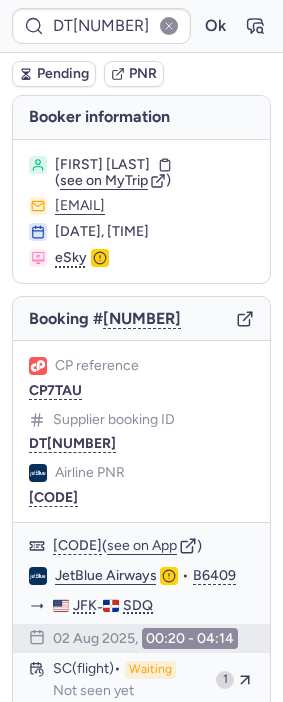 type on "CPCRNN" 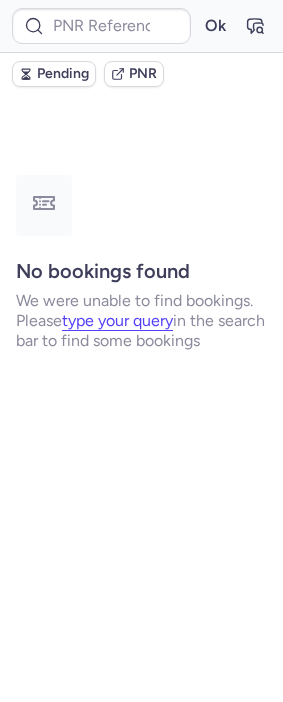 type on "DT1753869331588873" 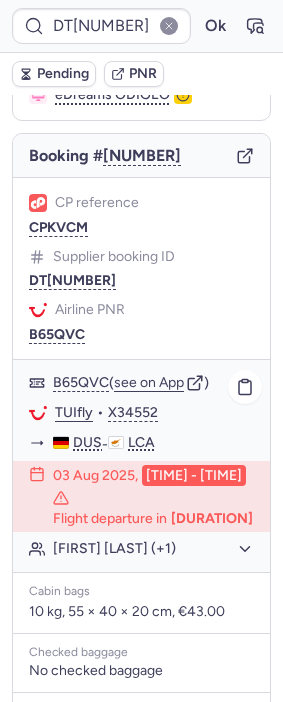 scroll, scrollTop: 430, scrollLeft: 0, axis: vertical 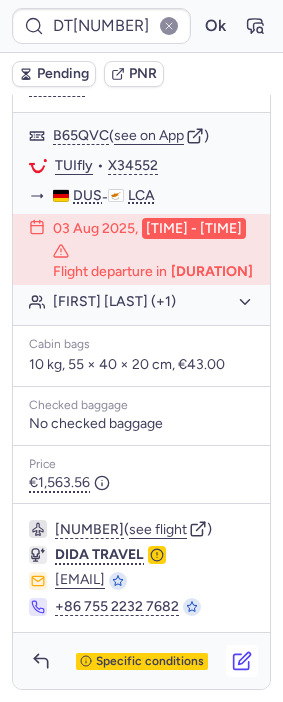 click 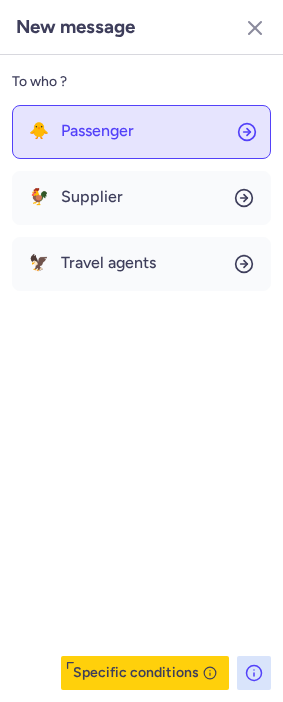 click on "🐥 Passenger" 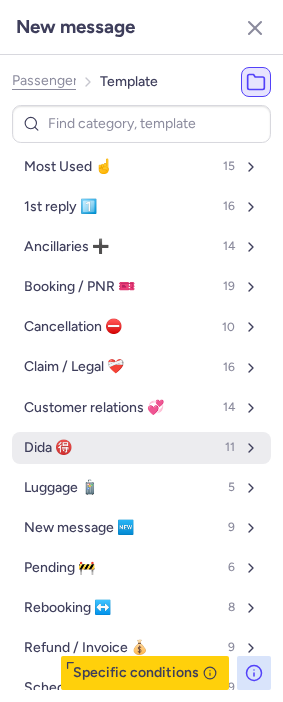 click on "Dida 🉐 11" at bounding box center (141, 448) 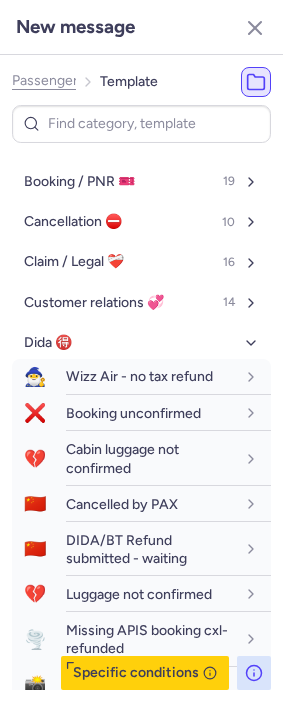 scroll, scrollTop: 111, scrollLeft: 0, axis: vertical 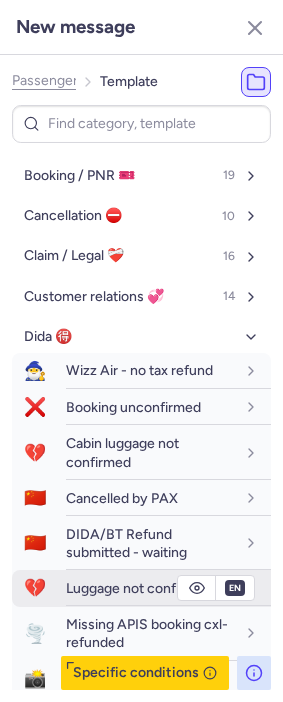 click on "Luggage not confirmed" at bounding box center [139, 588] 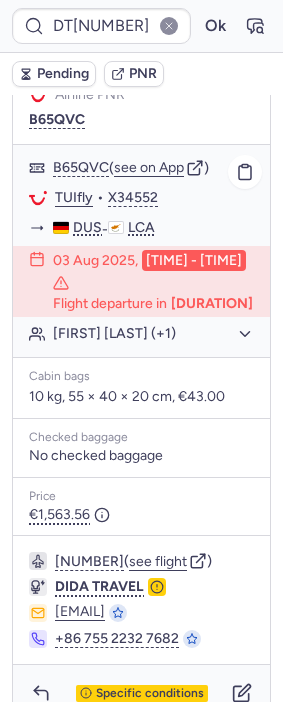 scroll, scrollTop: 208, scrollLeft: 0, axis: vertical 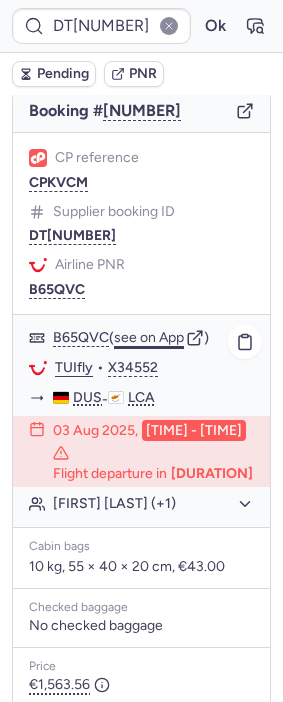 click on "see on App" 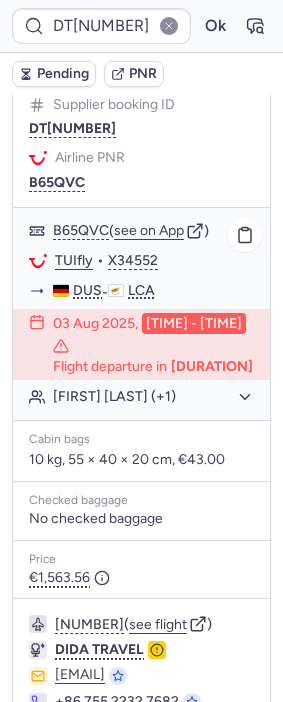 scroll, scrollTop: 319, scrollLeft: 0, axis: vertical 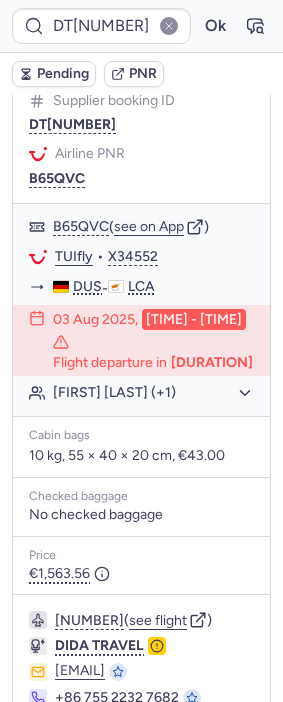 click on "DT1753869331588873  Ok" at bounding box center [141, 26] 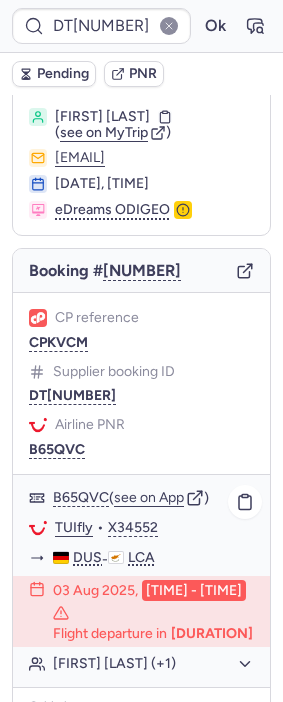scroll, scrollTop: 0, scrollLeft: 0, axis: both 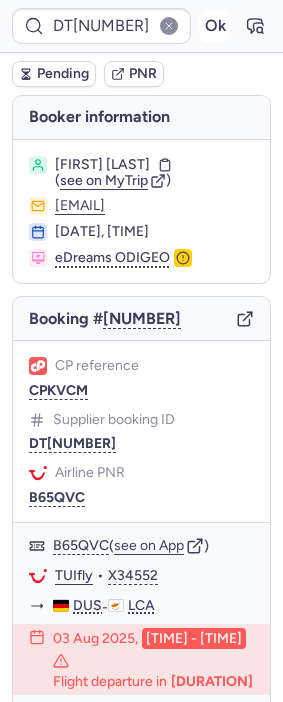 click on "Ok" at bounding box center (215, 26) 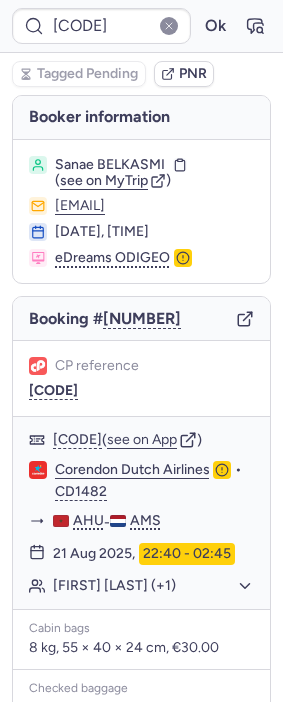 type on "DT1751795910559614" 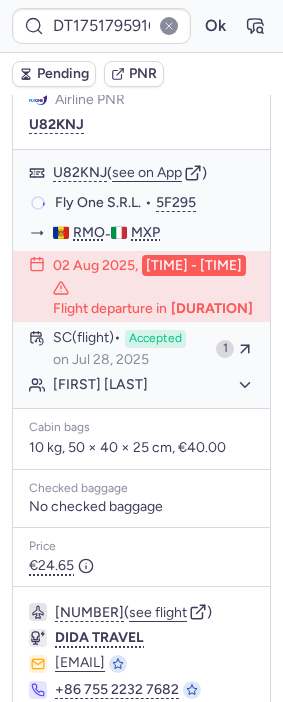 scroll, scrollTop: 496, scrollLeft: 0, axis: vertical 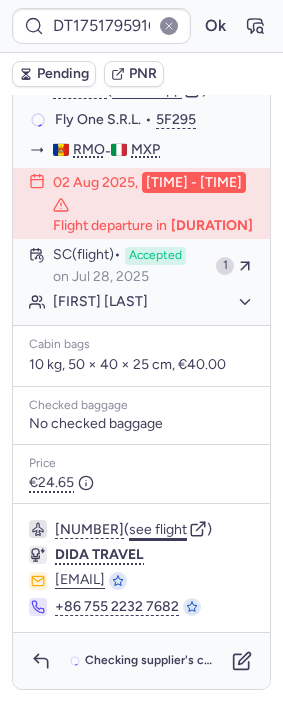 click on "see flight" 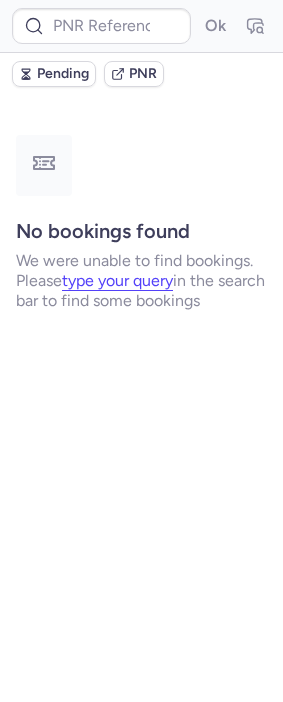 scroll, scrollTop: 0, scrollLeft: 0, axis: both 